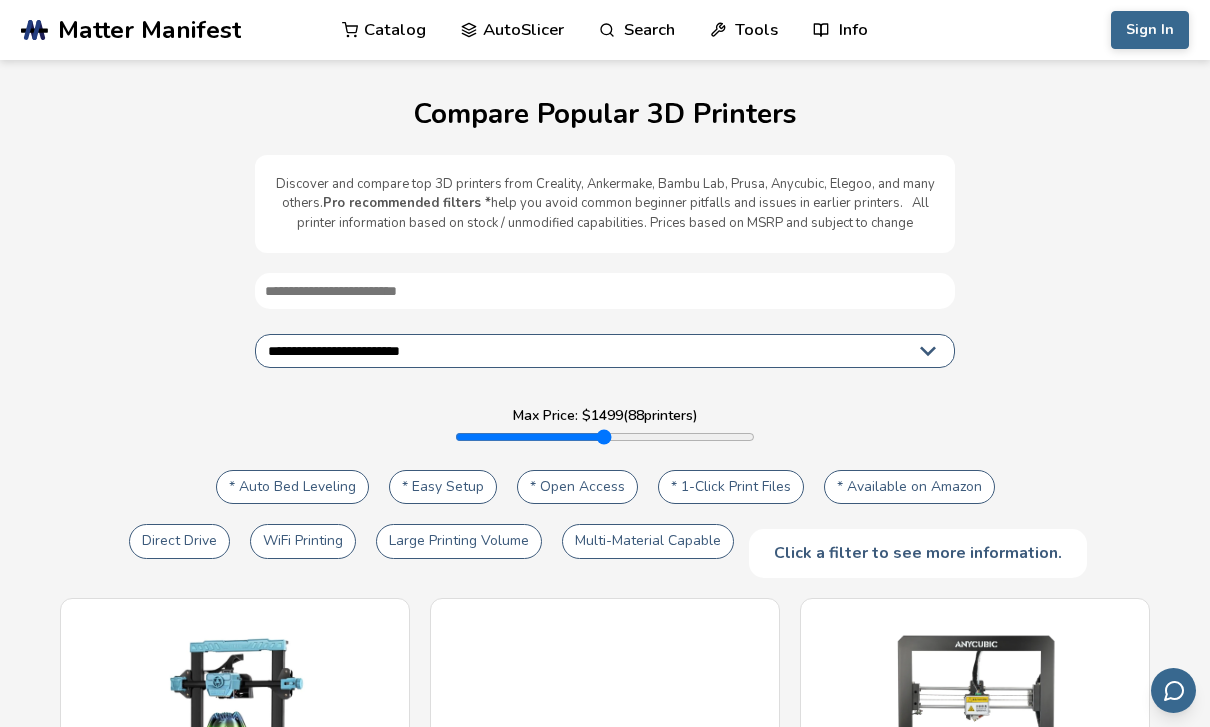 select on "**********" 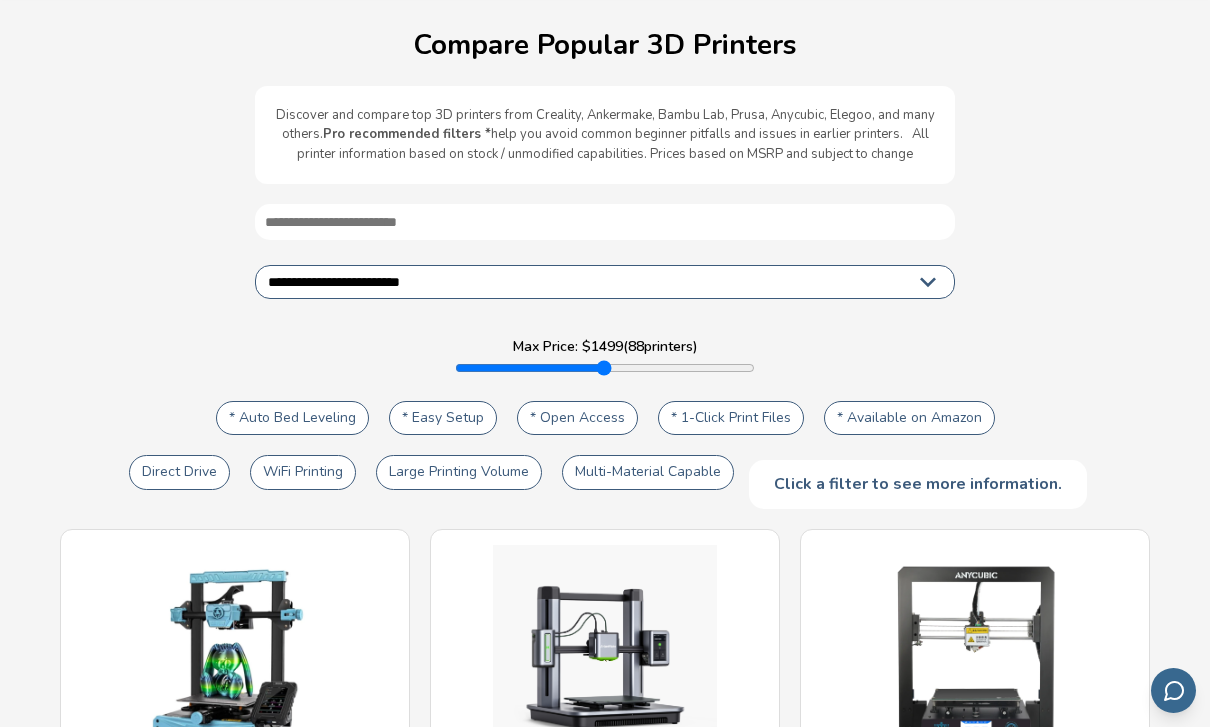 scroll, scrollTop: 0, scrollLeft: 0, axis: both 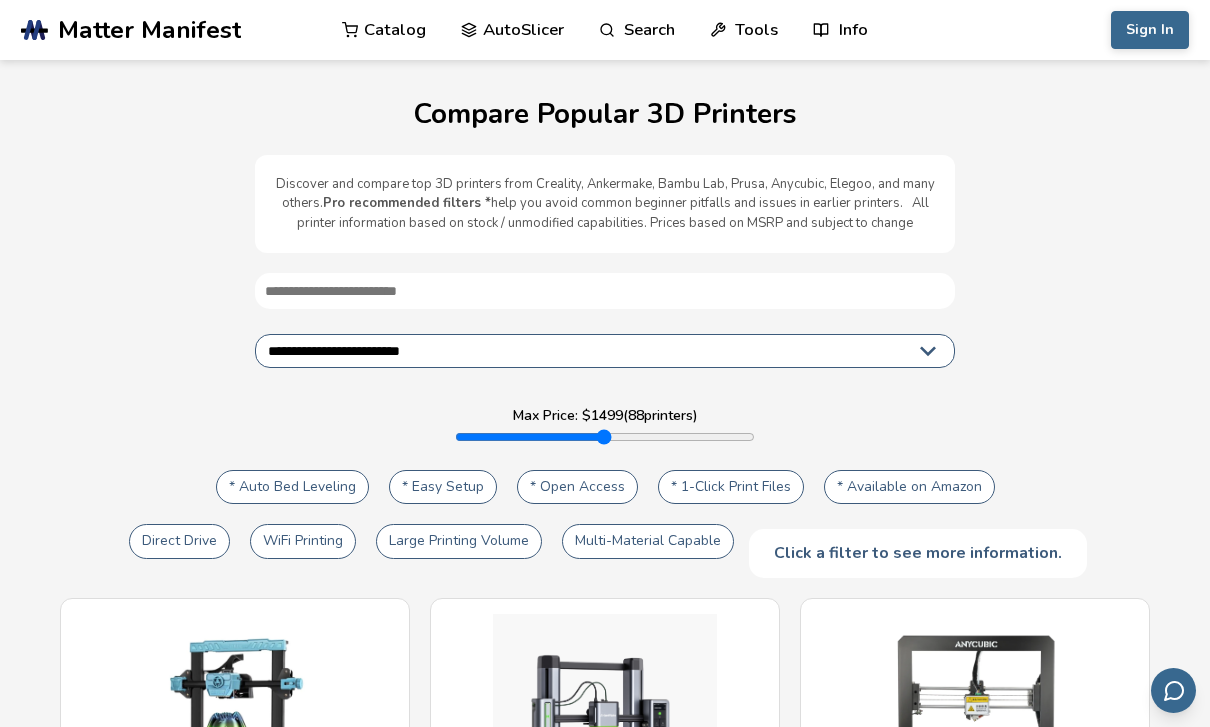 click at bounding box center (605, 291) 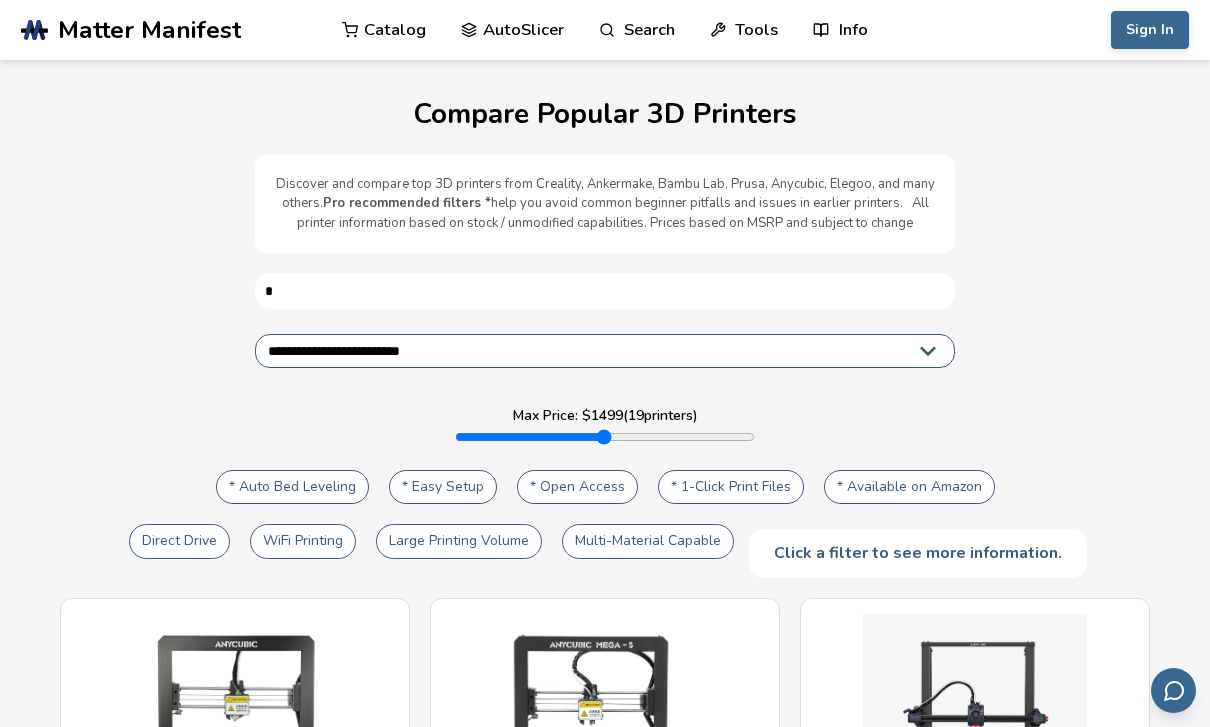 type on "**" 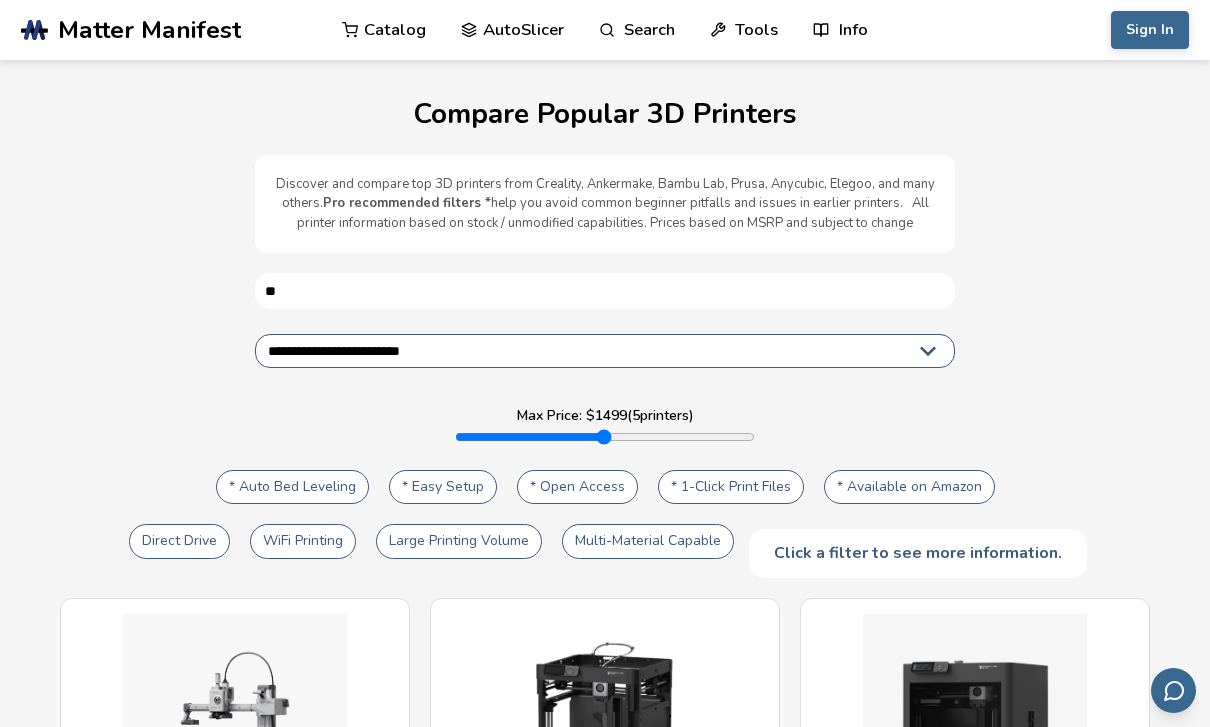 type on "***" 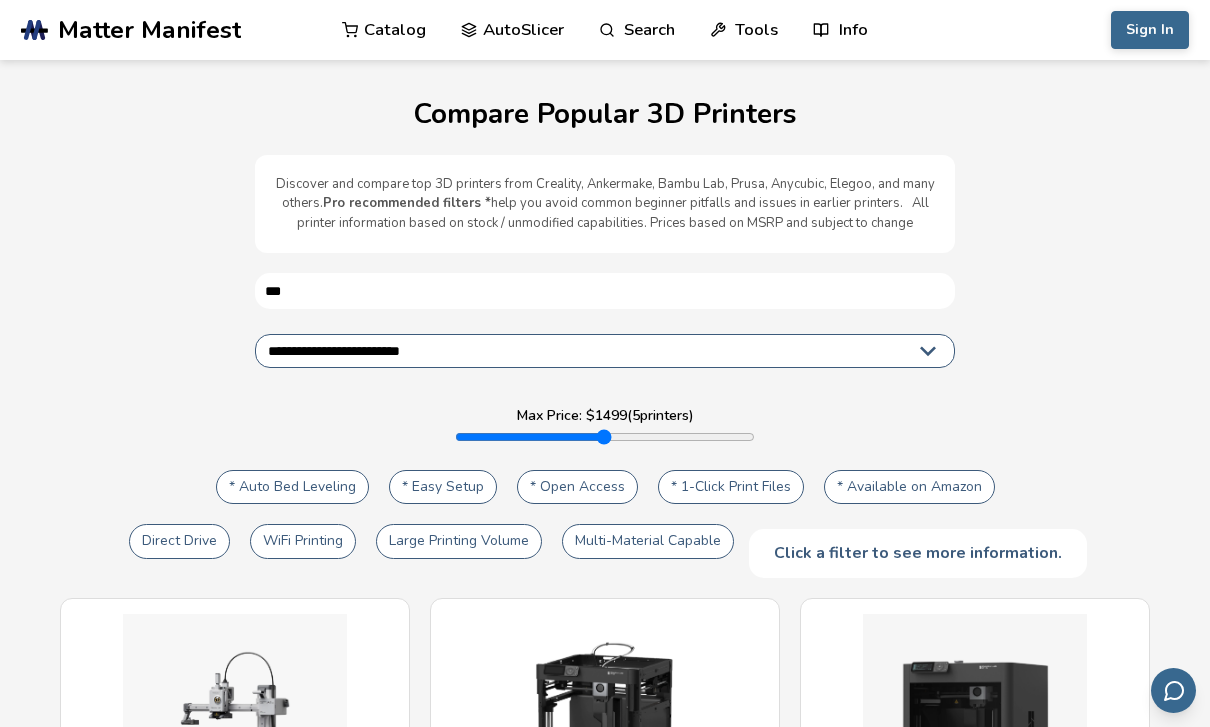 type on "****" 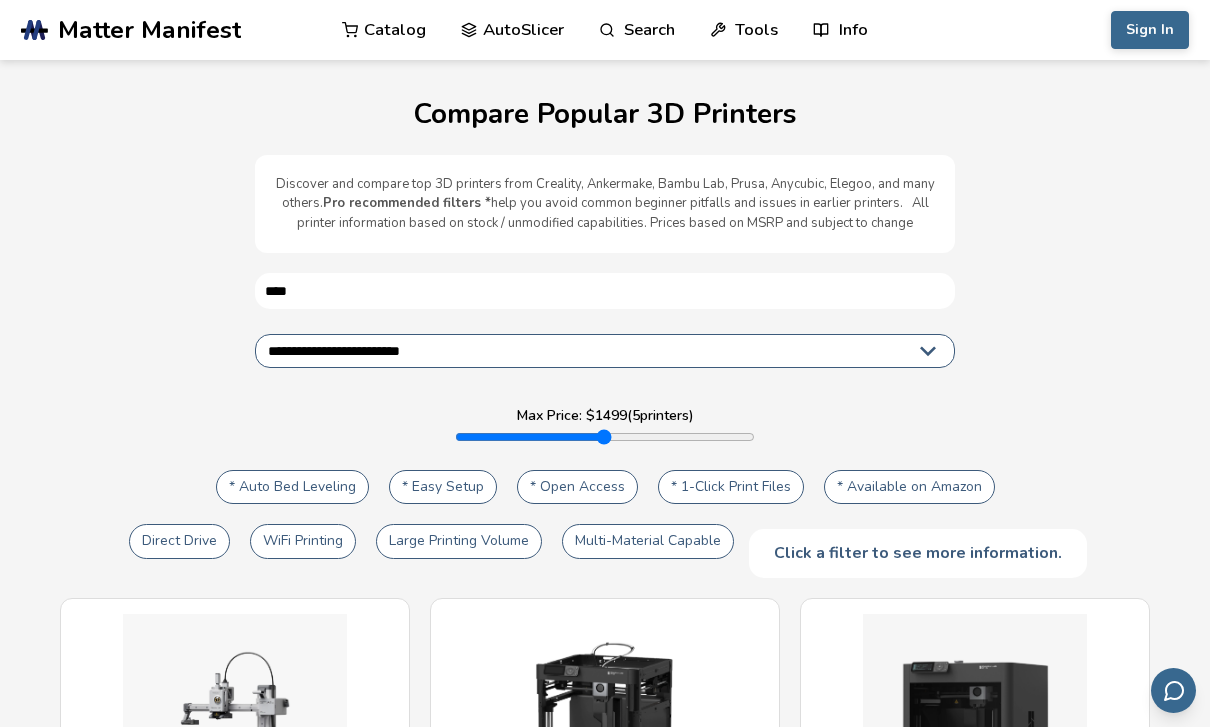 type on "****" 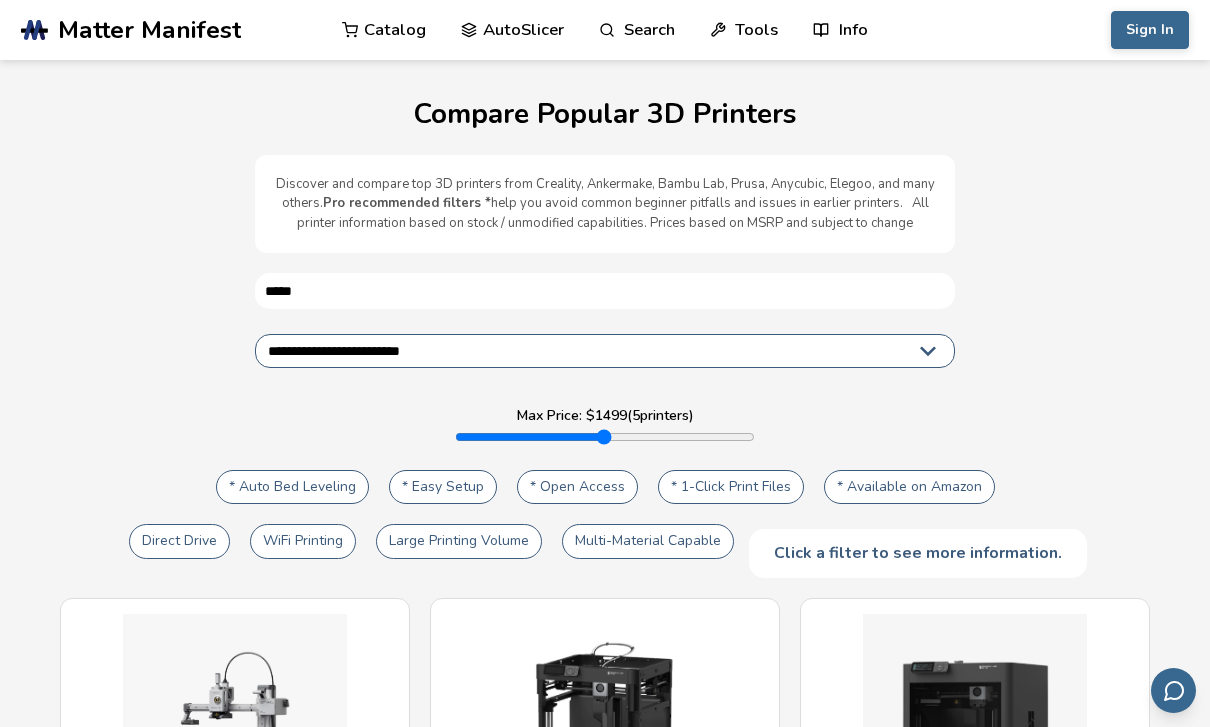type on "*****" 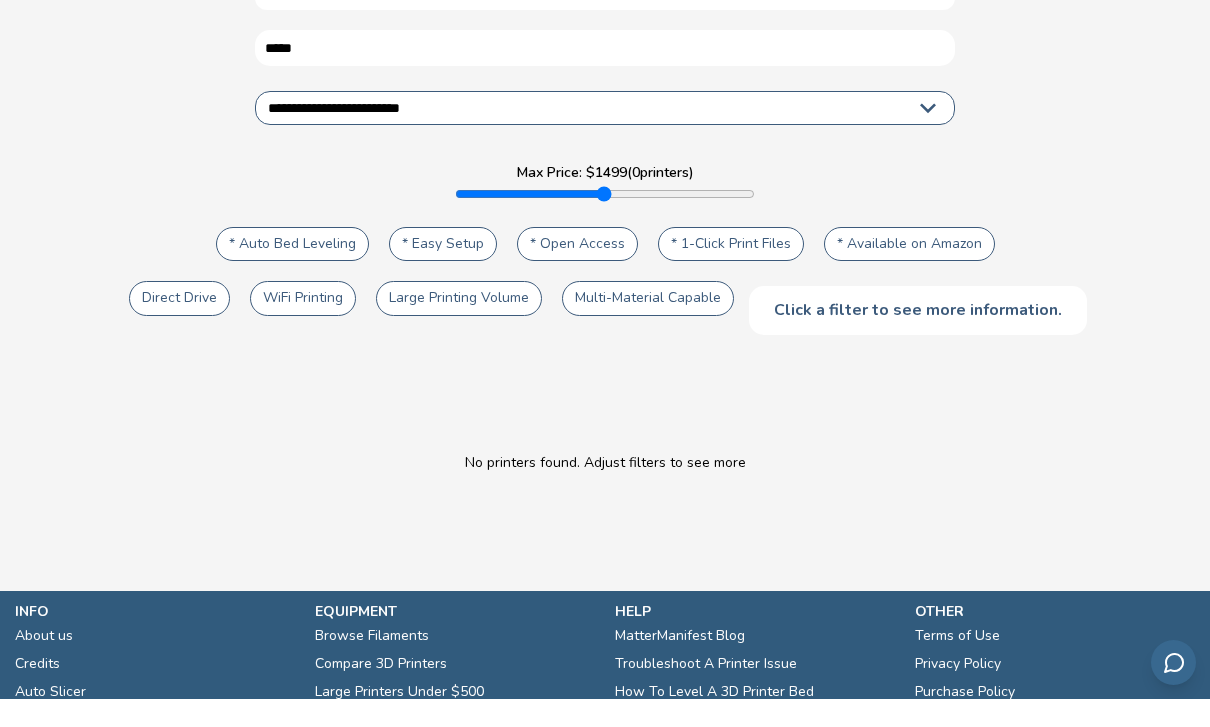 scroll, scrollTop: 160, scrollLeft: 0, axis: vertical 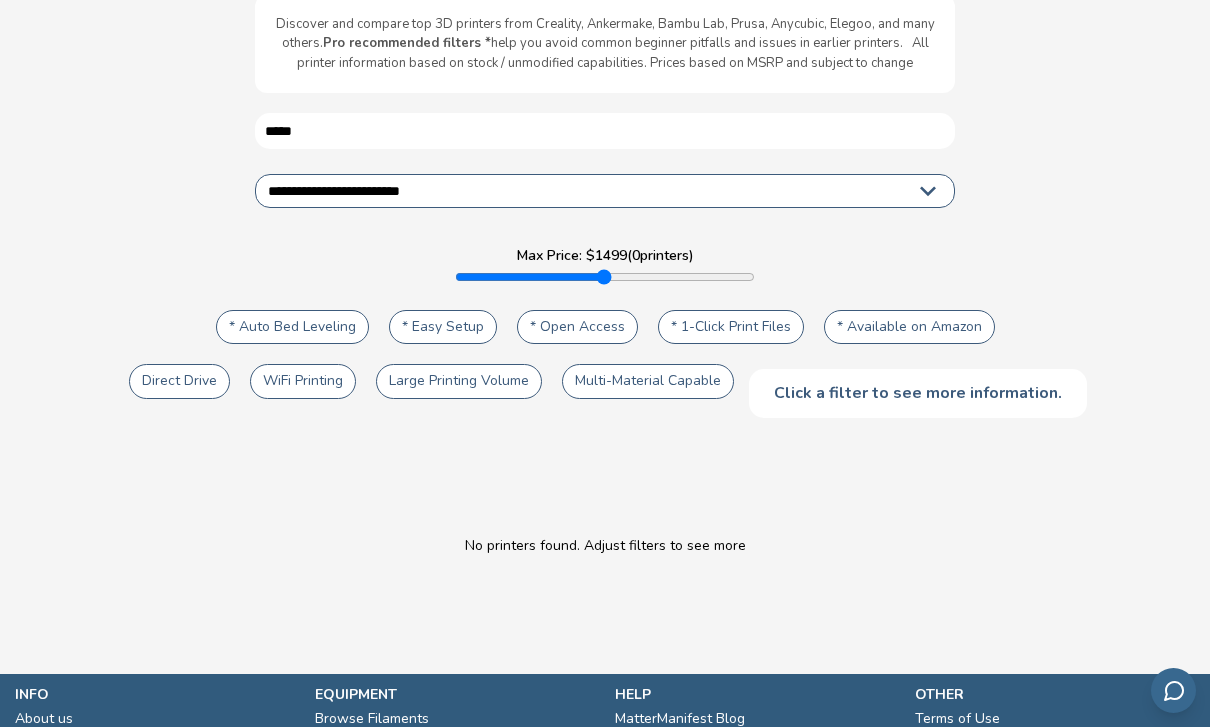type on "****" 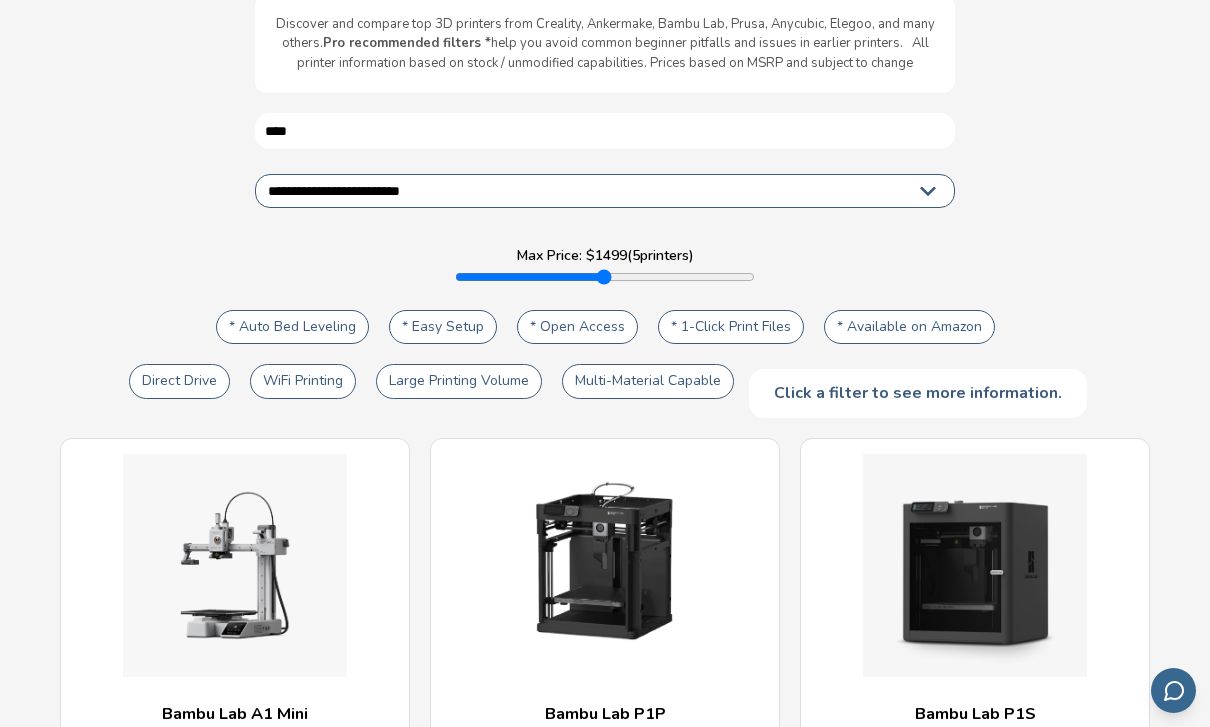 type on "*****" 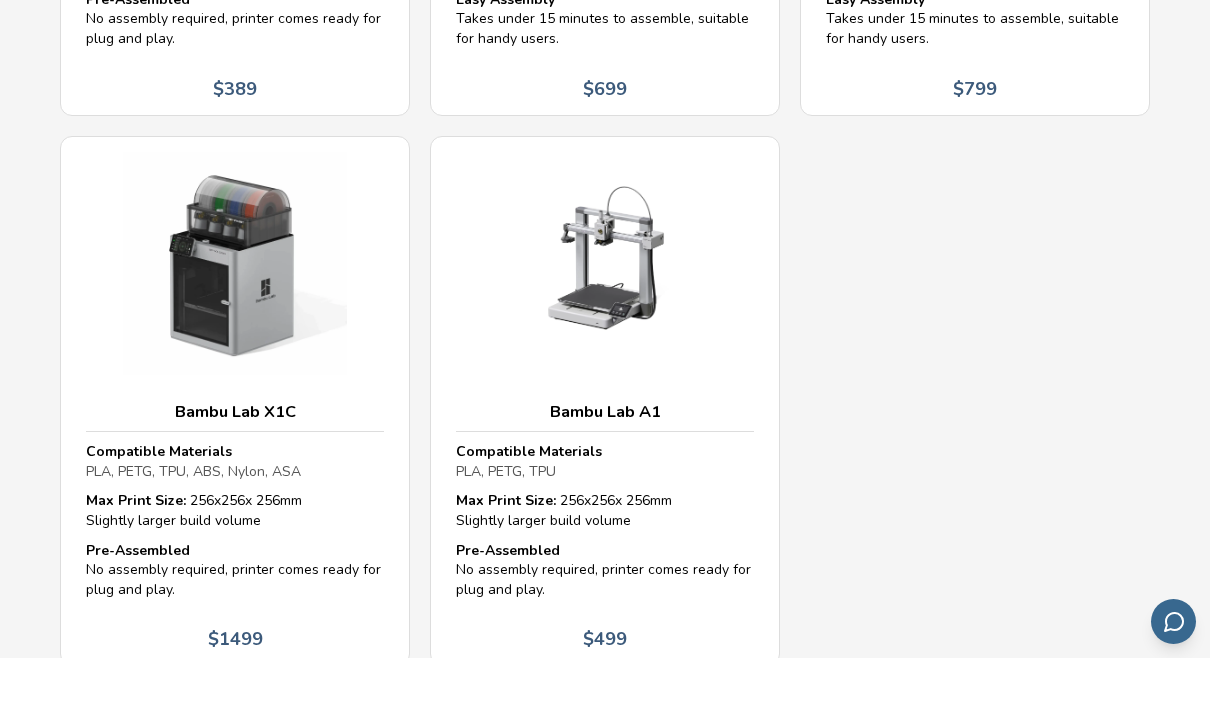 scroll, scrollTop: 958, scrollLeft: 0, axis: vertical 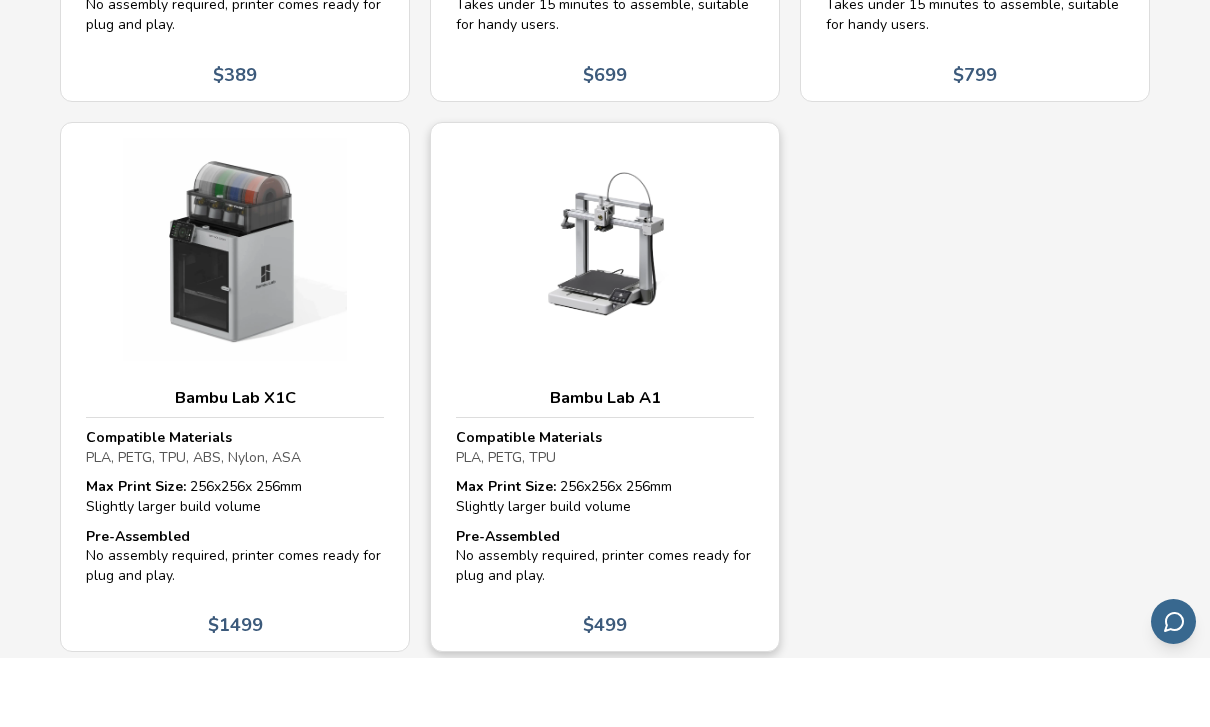 type on "*****" 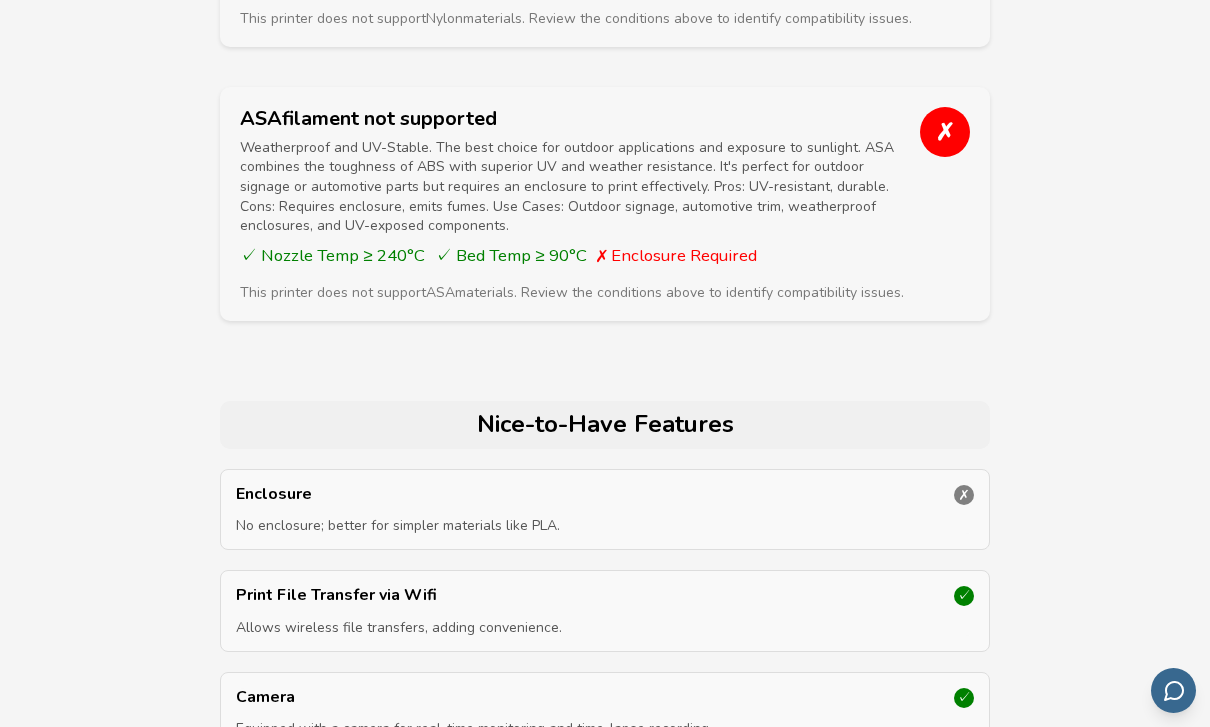 scroll, scrollTop: 4664, scrollLeft: 0, axis: vertical 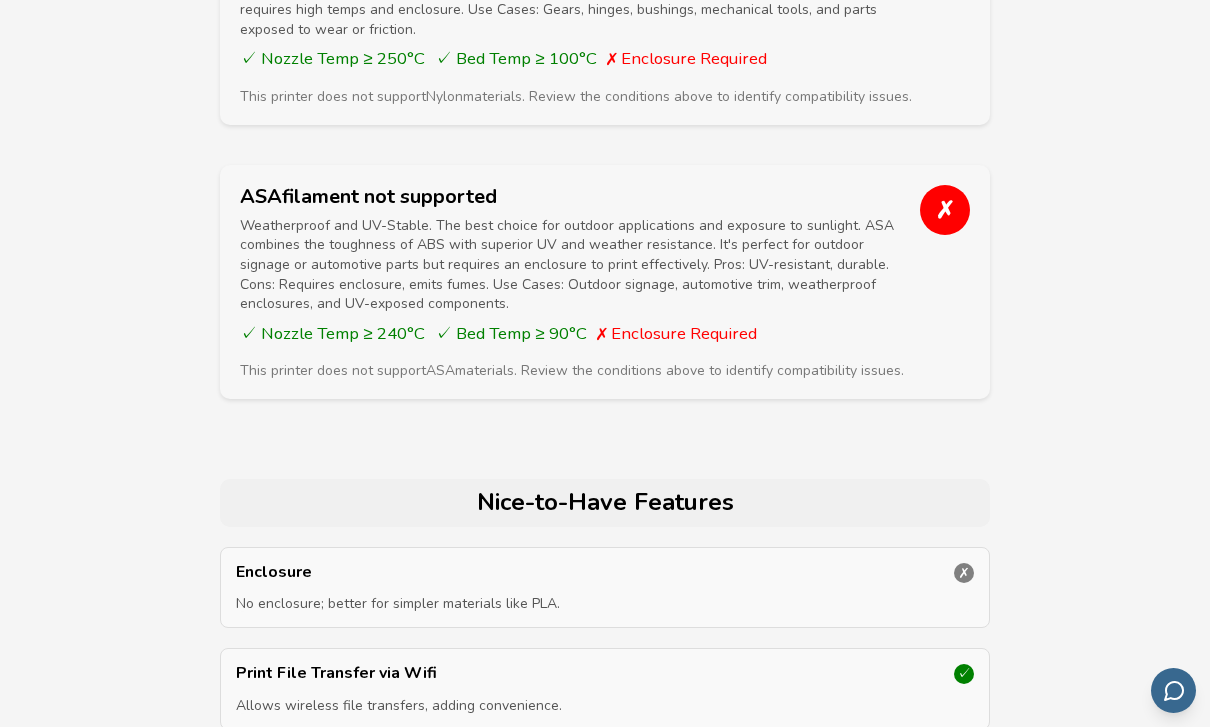 select on "**********" 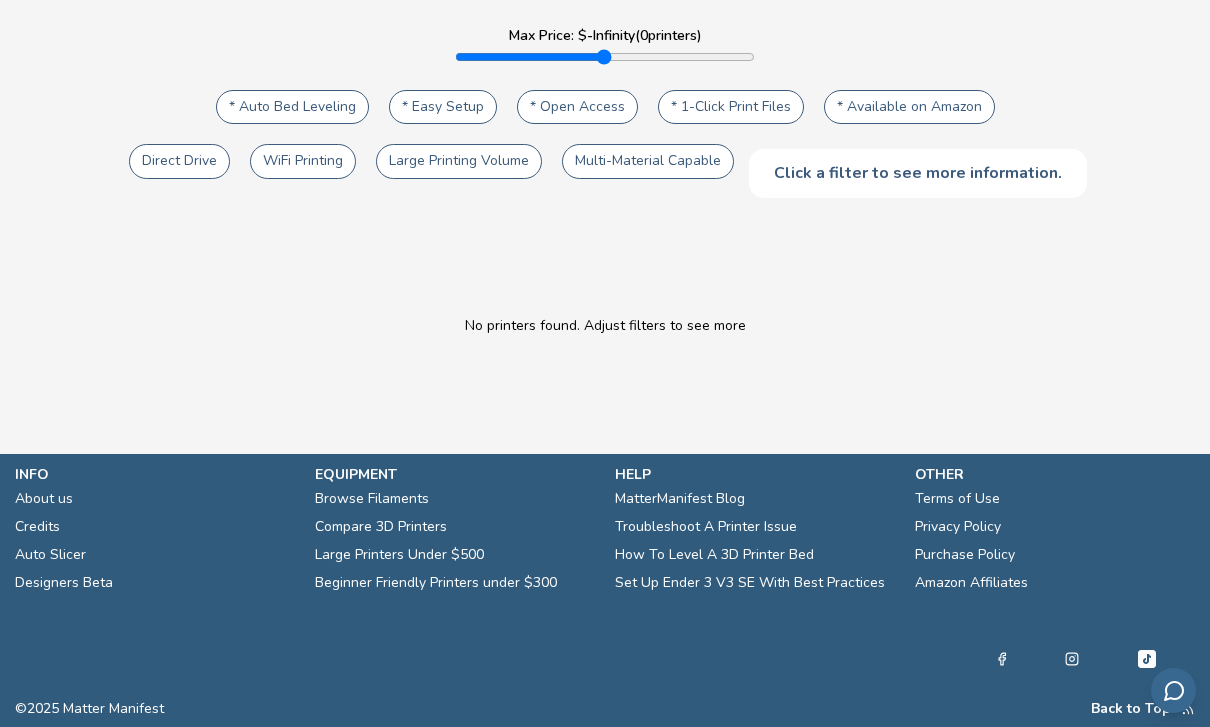 type on "****" 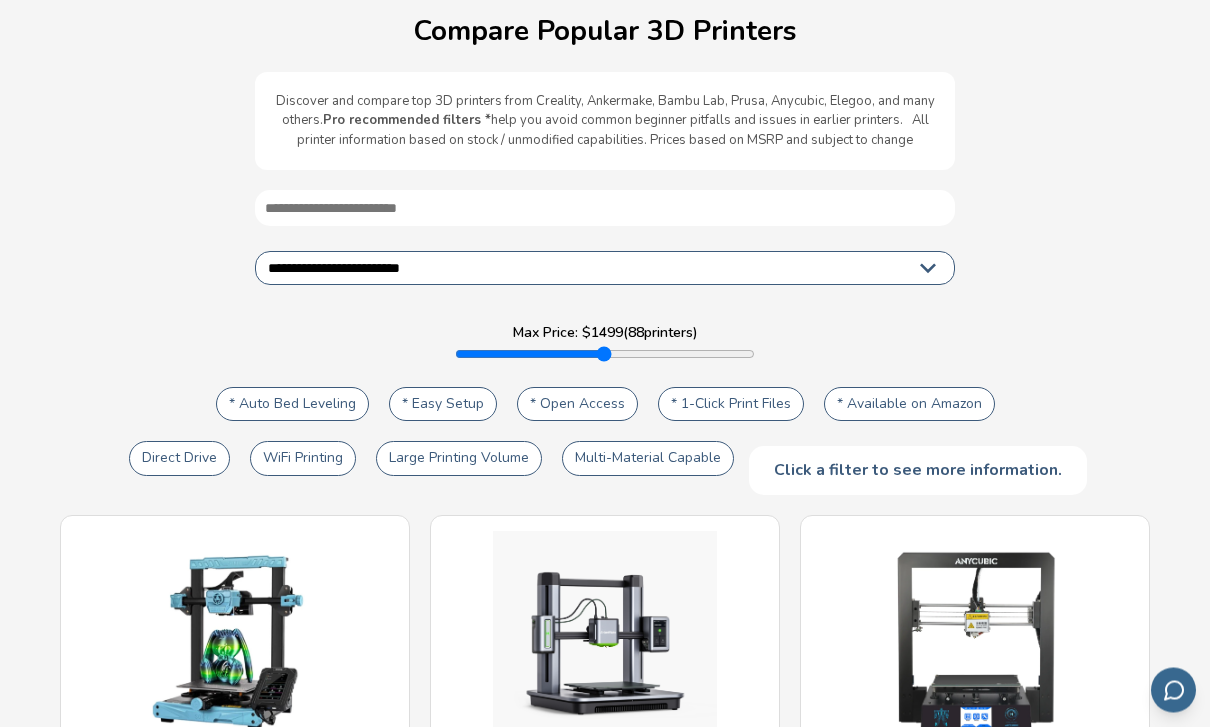 scroll, scrollTop: 71, scrollLeft: 0, axis: vertical 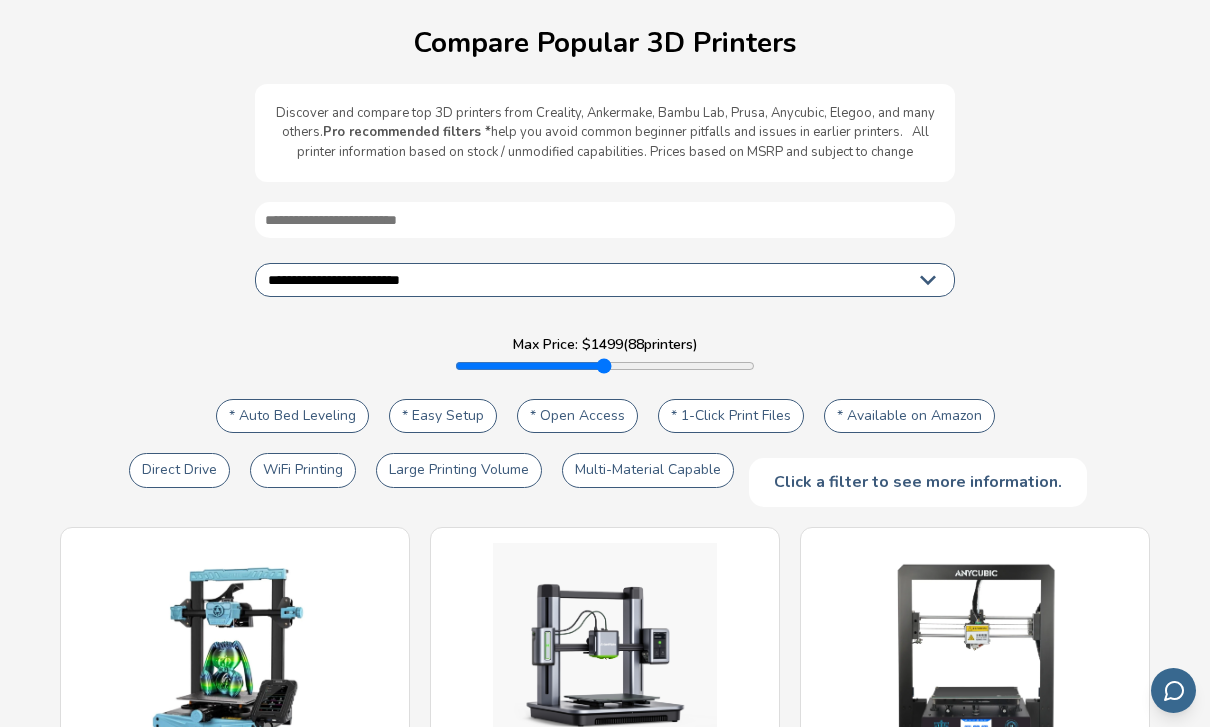 click at bounding box center (605, 220) 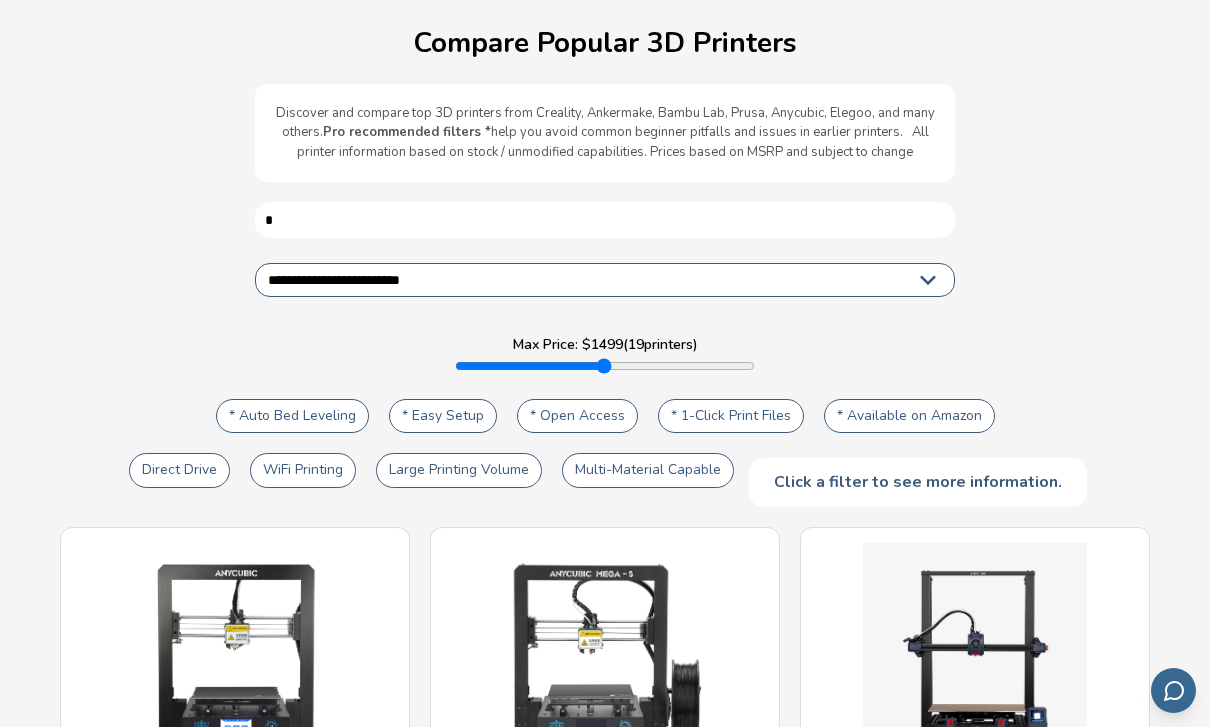 type on "**" 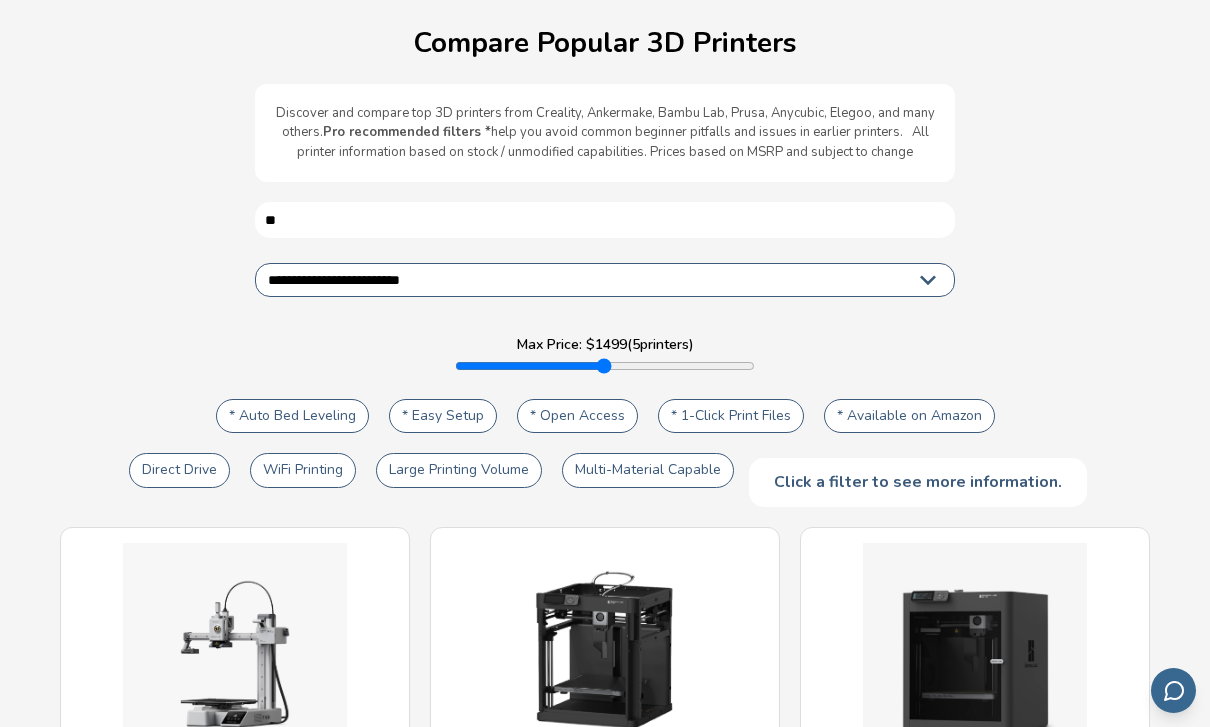 type on "***" 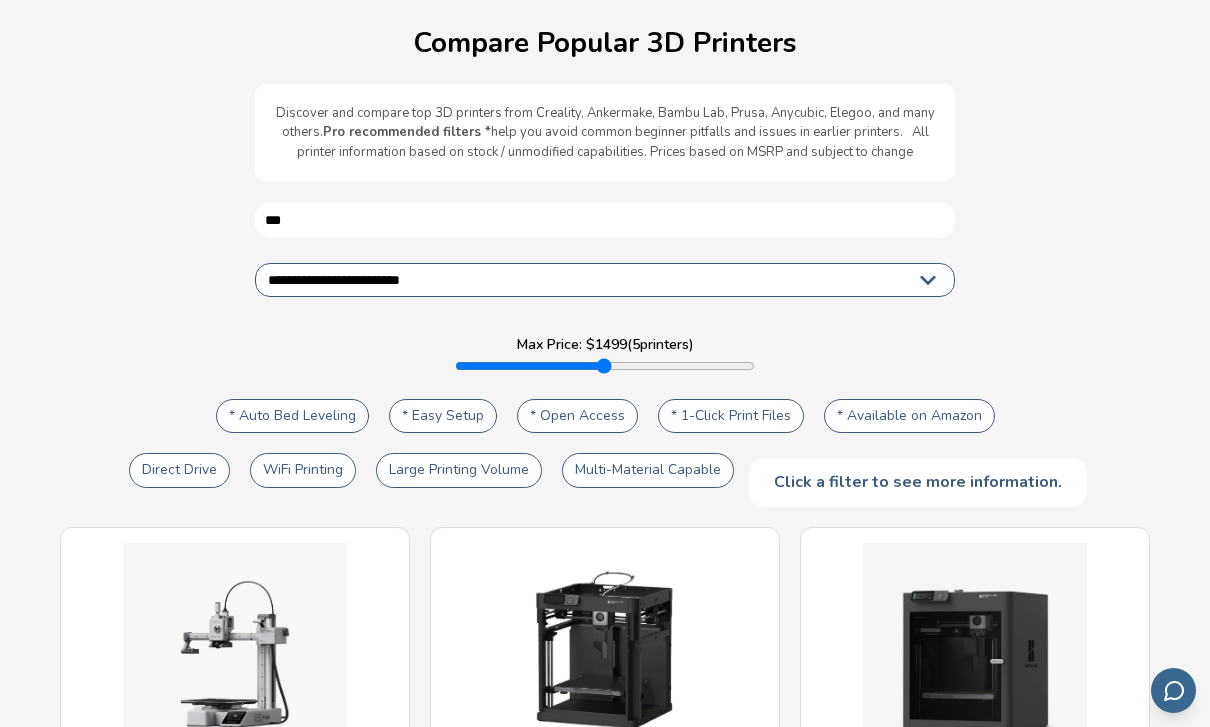 type on "****" 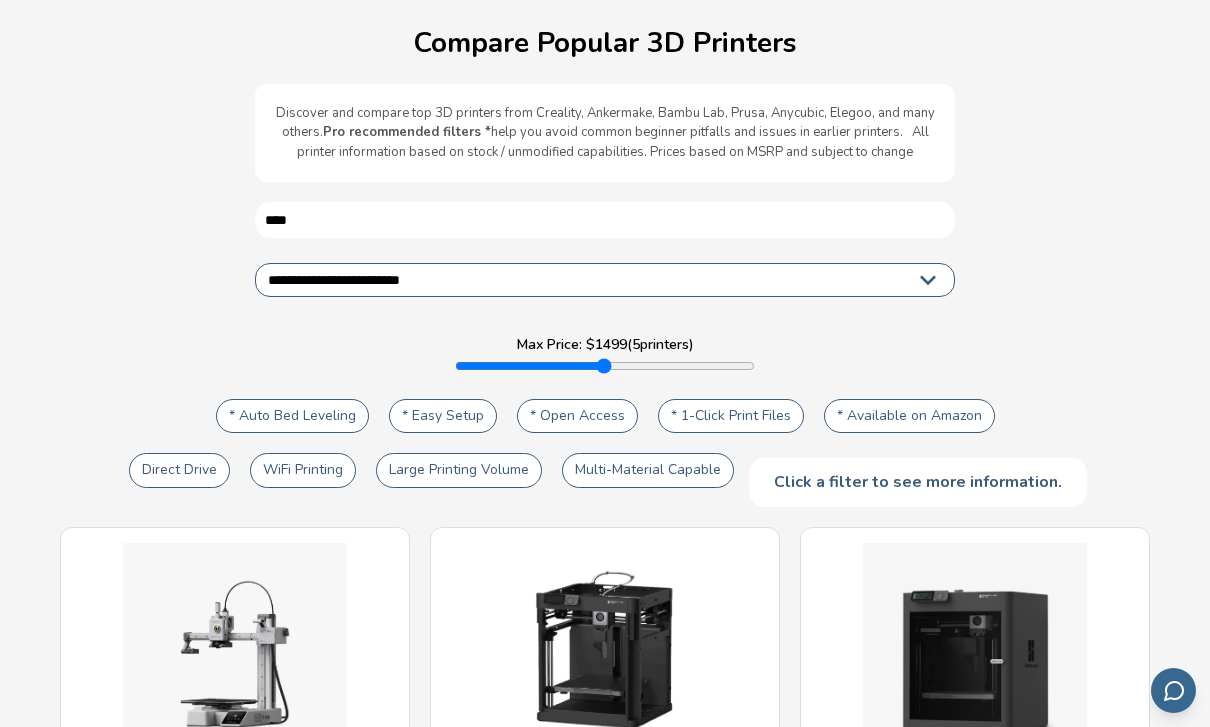 type on "*****" 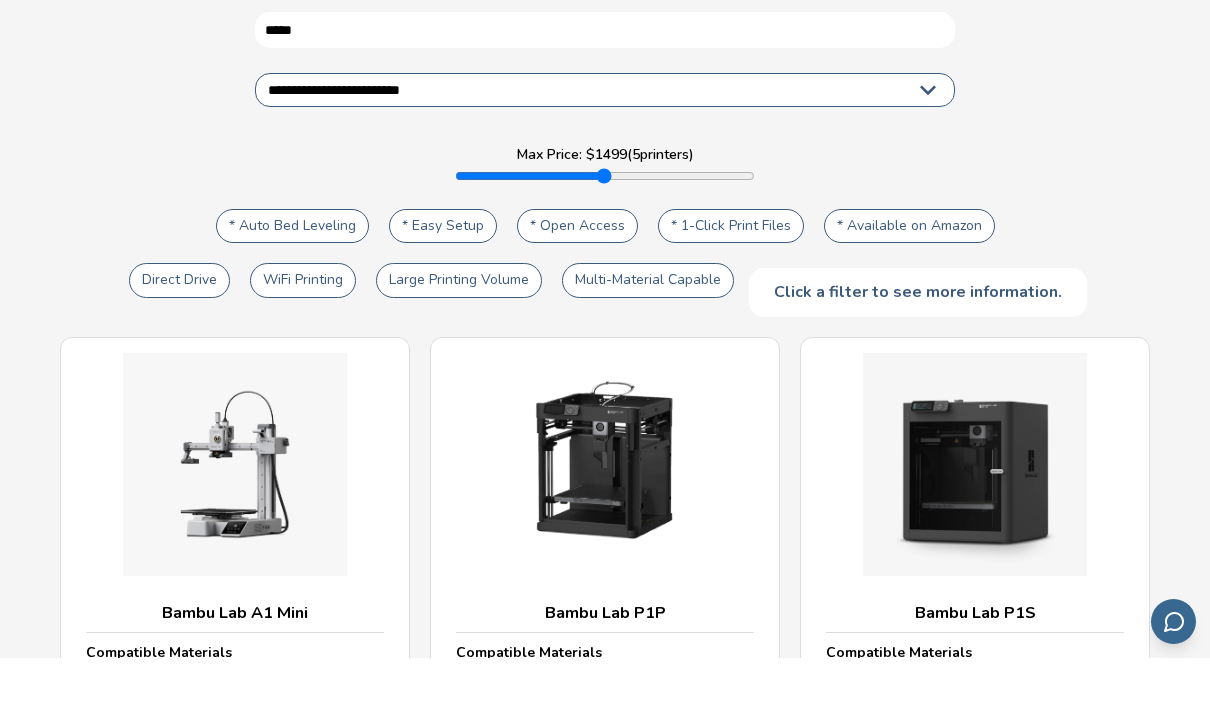 scroll, scrollTop: 213, scrollLeft: 0, axis: vertical 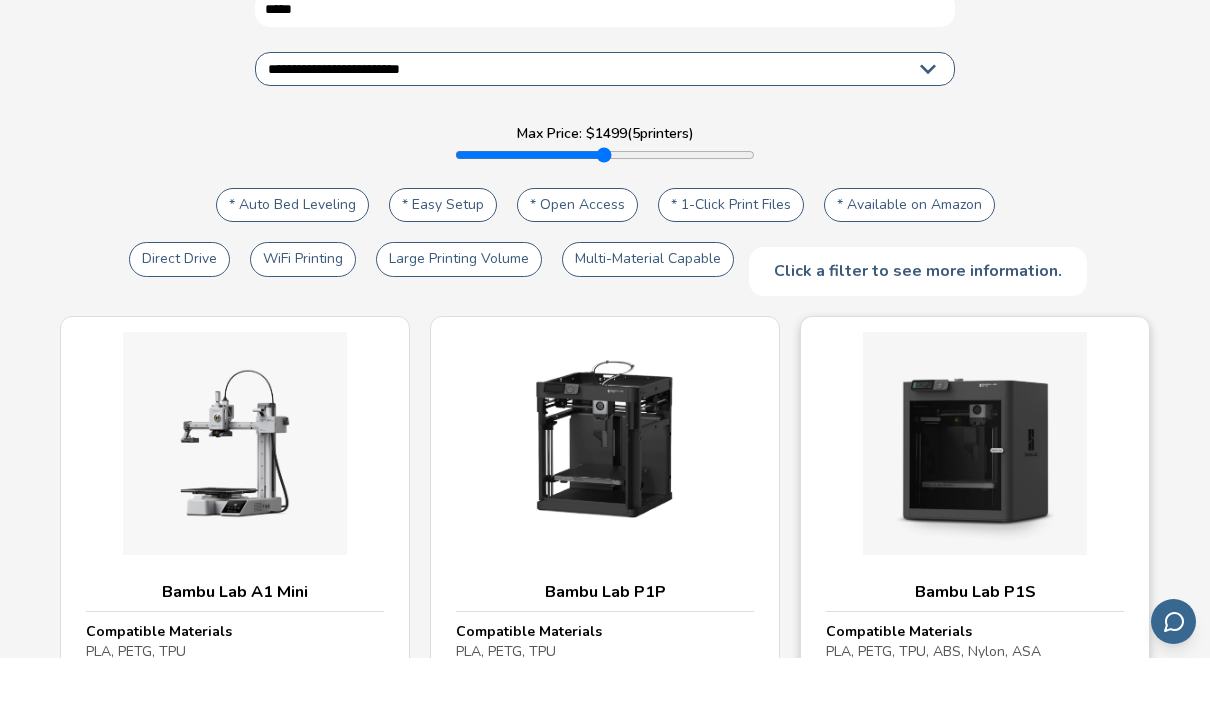 type on "*****" 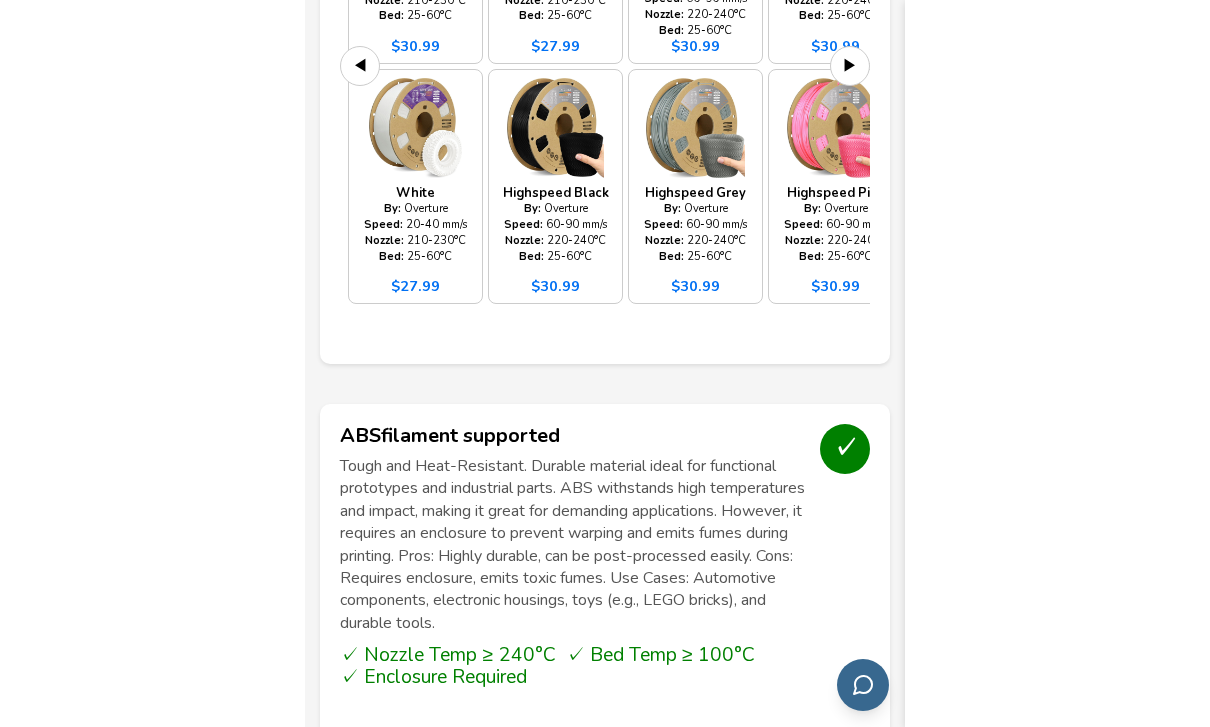 scroll, scrollTop: 3737, scrollLeft: 0, axis: vertical 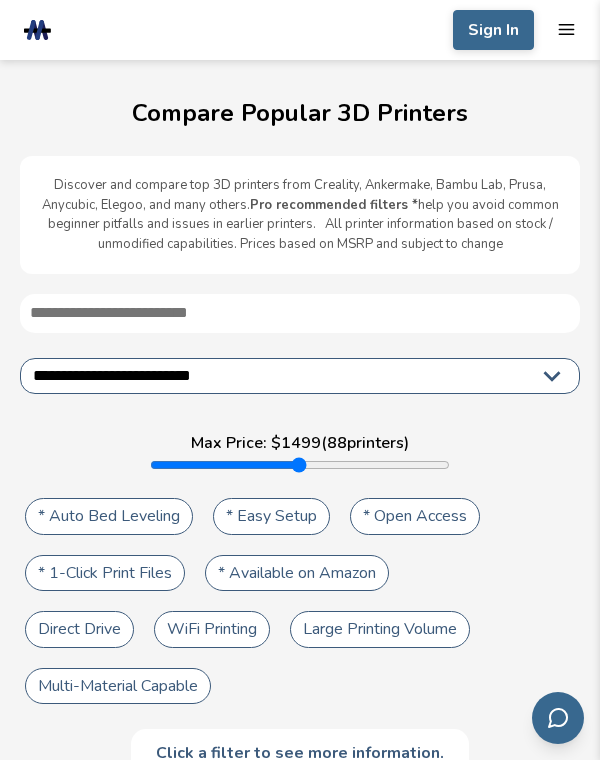 click at bounding box center (300, 313) 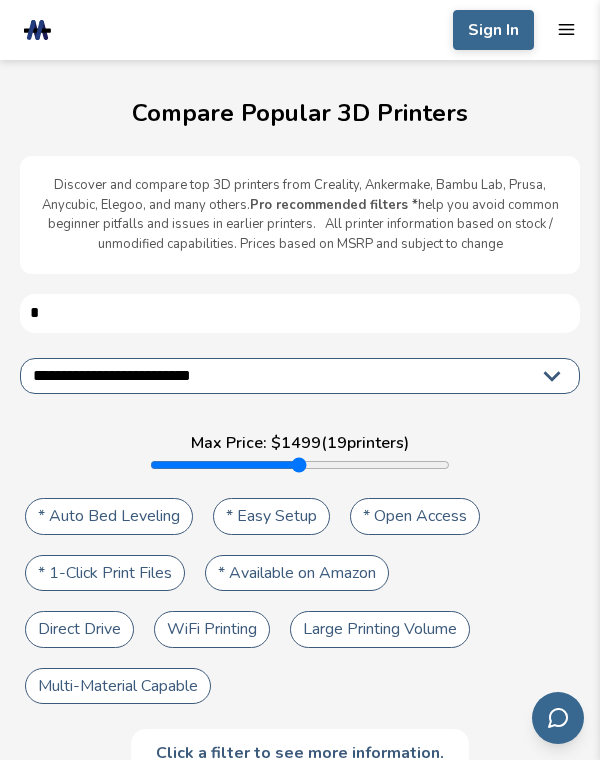 type on "**" 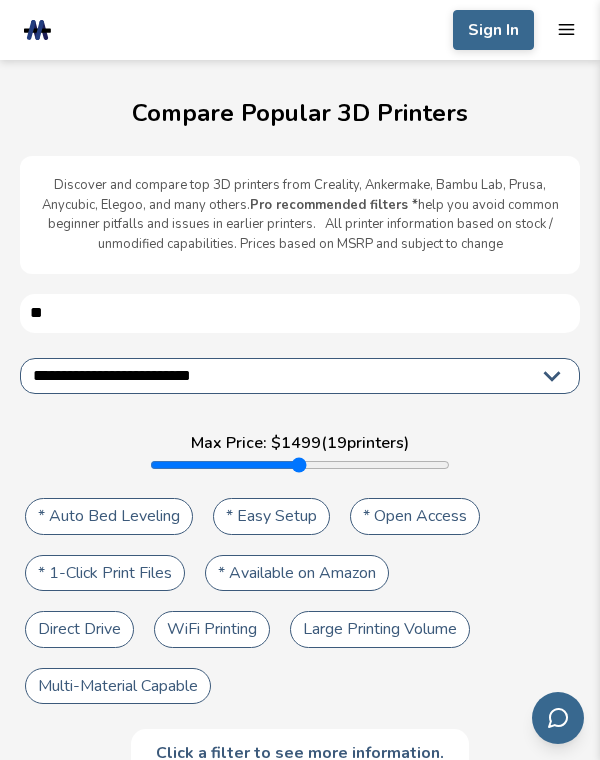 type on "***" 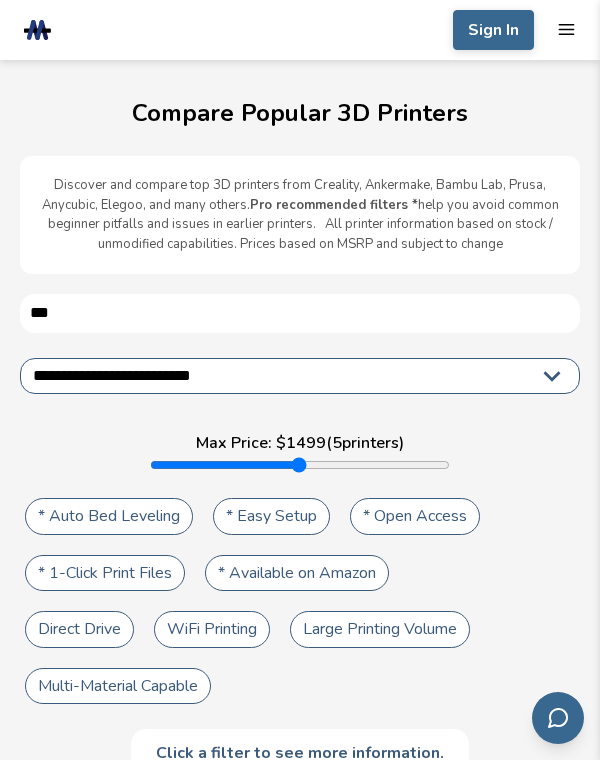 type on "****" 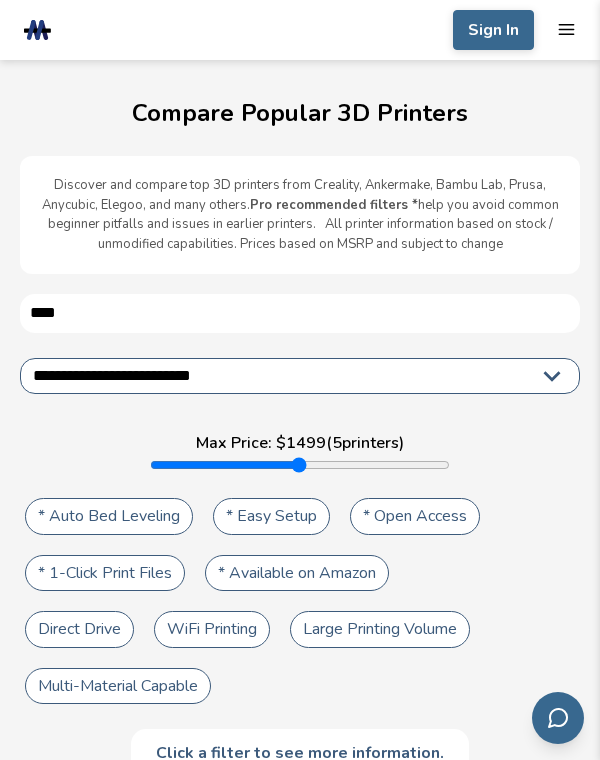 type on "*****" 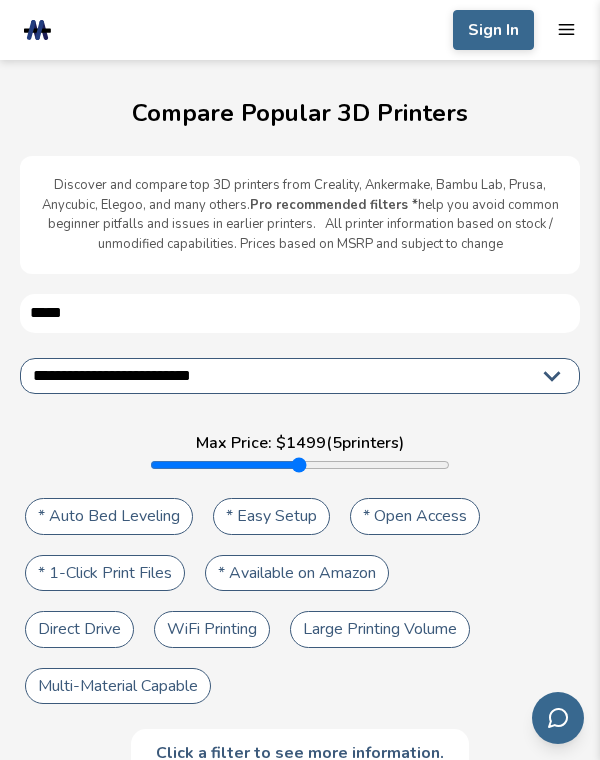 click on "*****" at bounding box center (300, 313) 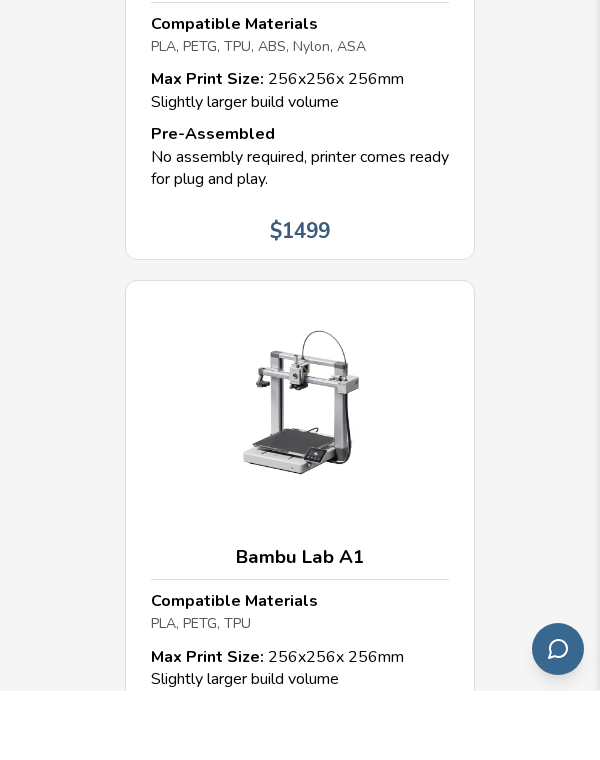 scroll, scrollTop: 2765, scrollLeft: 0, axis: vertical 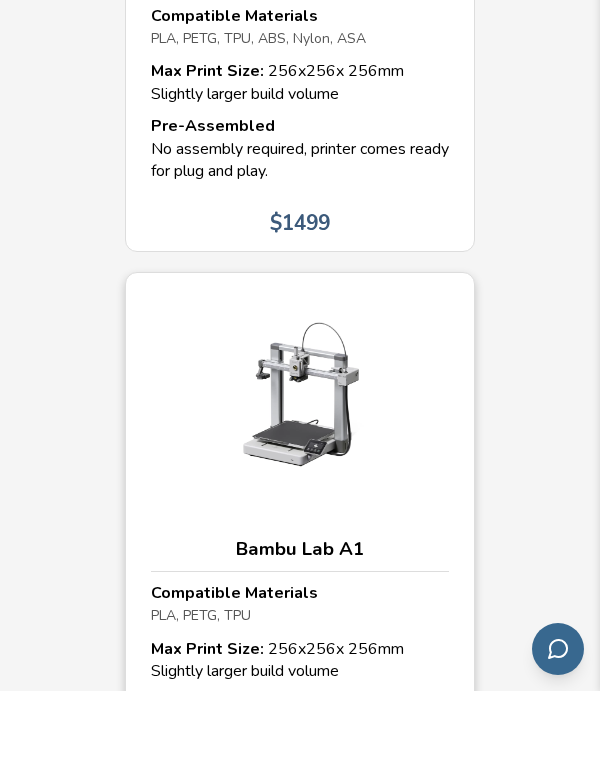 type on "*****" 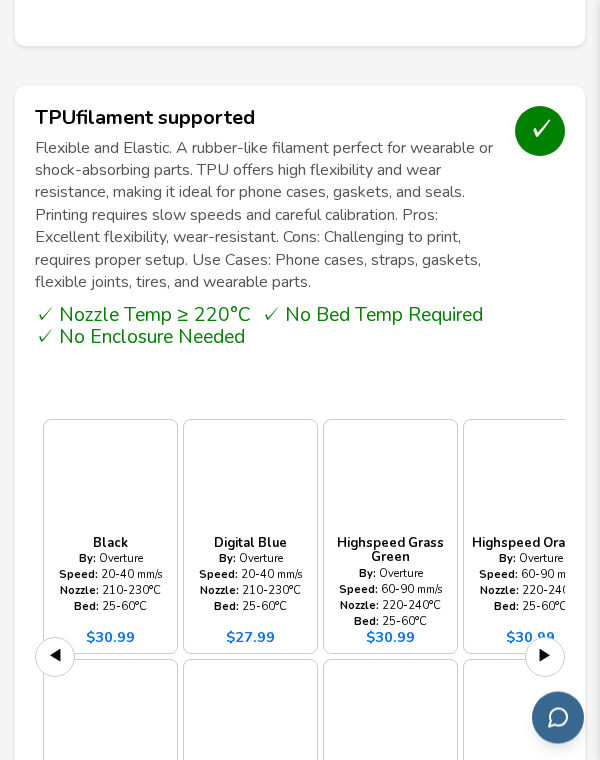 scroll, scrollTop: 3609, scrollLeft: 0, axis: vertical 